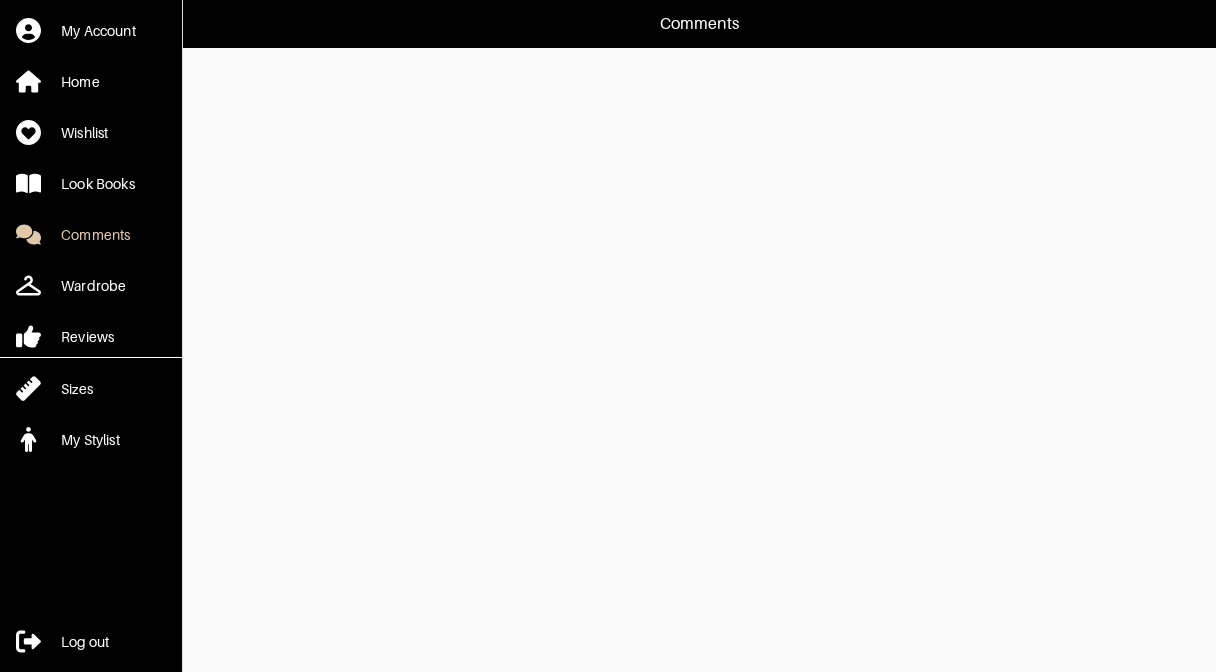 scroll, scrollTop: 0, scrollLeft: 0, axis: both 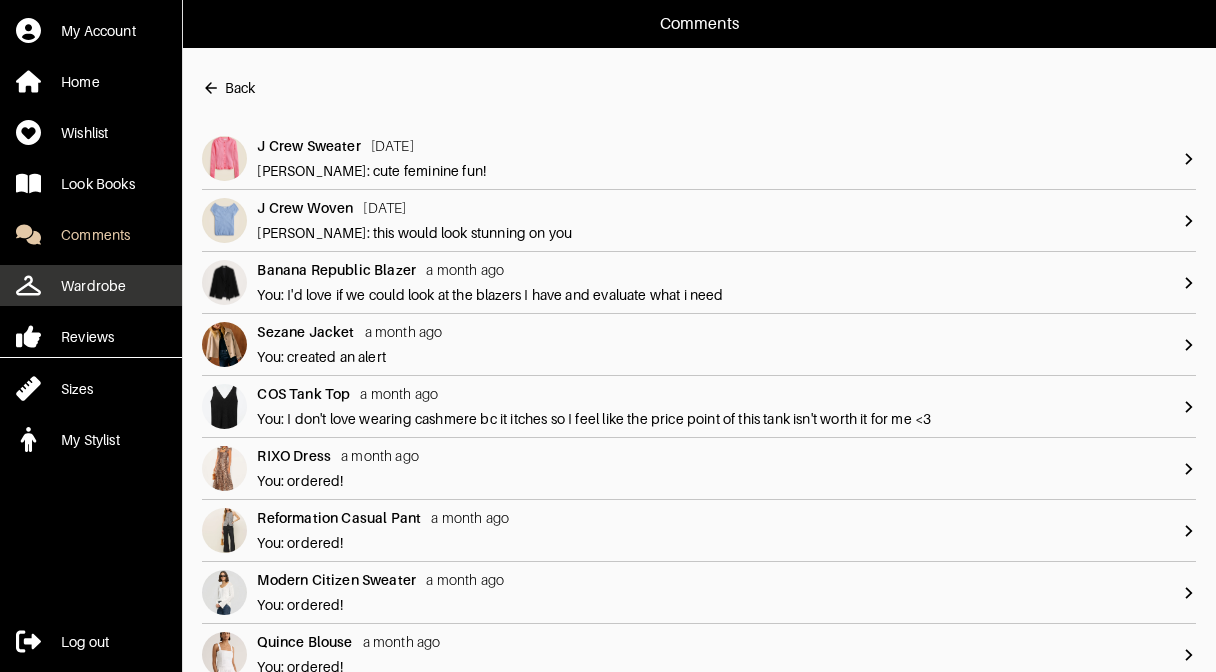 click on "Wardrobe" at bounding box center (93, 286) 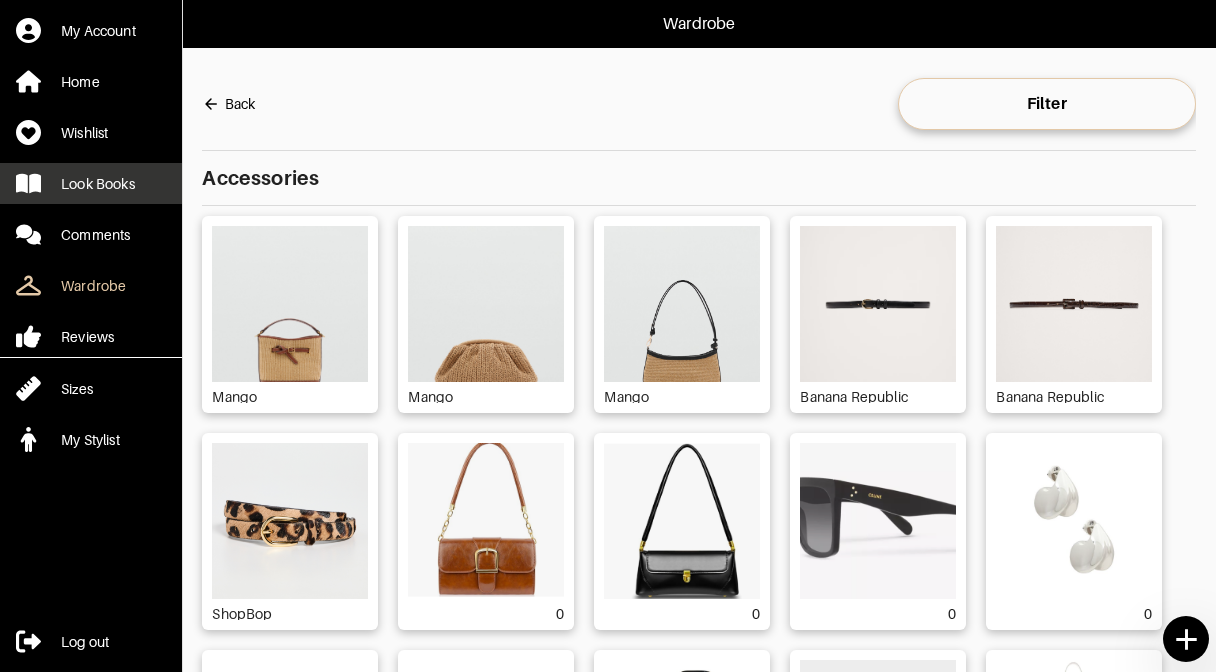 click on "Look Books" at bounding box center (98, 184) 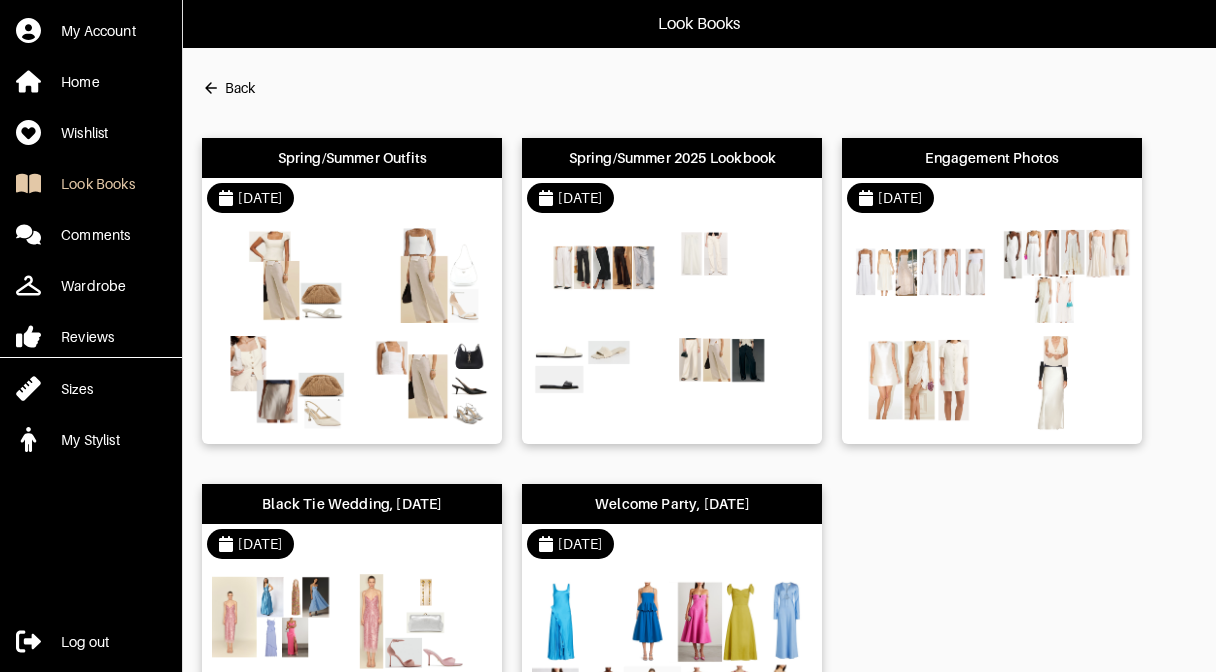 click on "Spring/Summer Outfits" at bounding box center [353, 158] 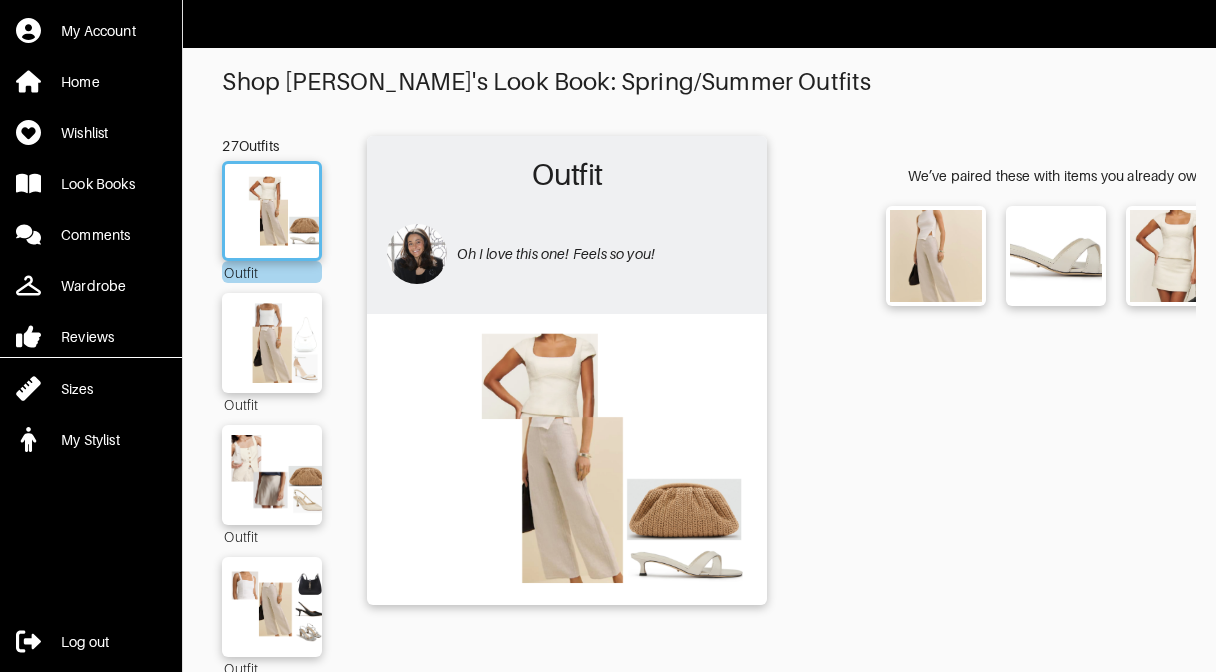 scroll, scrollTop: 288, scrollLeft: 0, axis: vertical 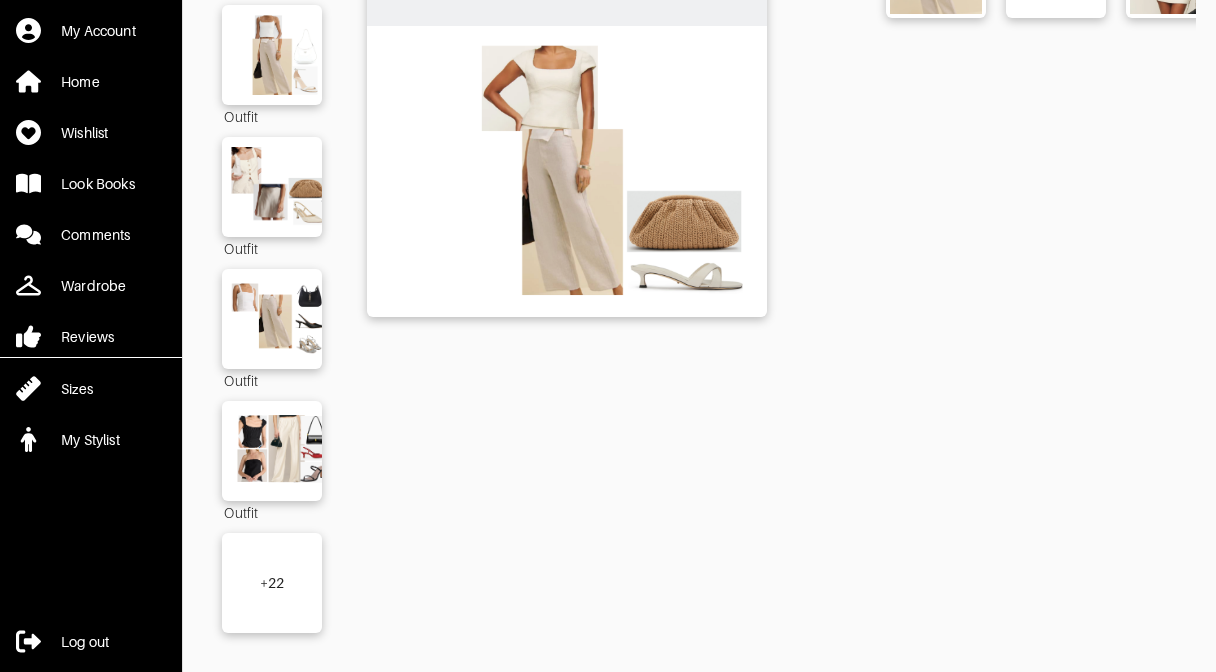 click on "+  22" at bounding box center (272, 583) 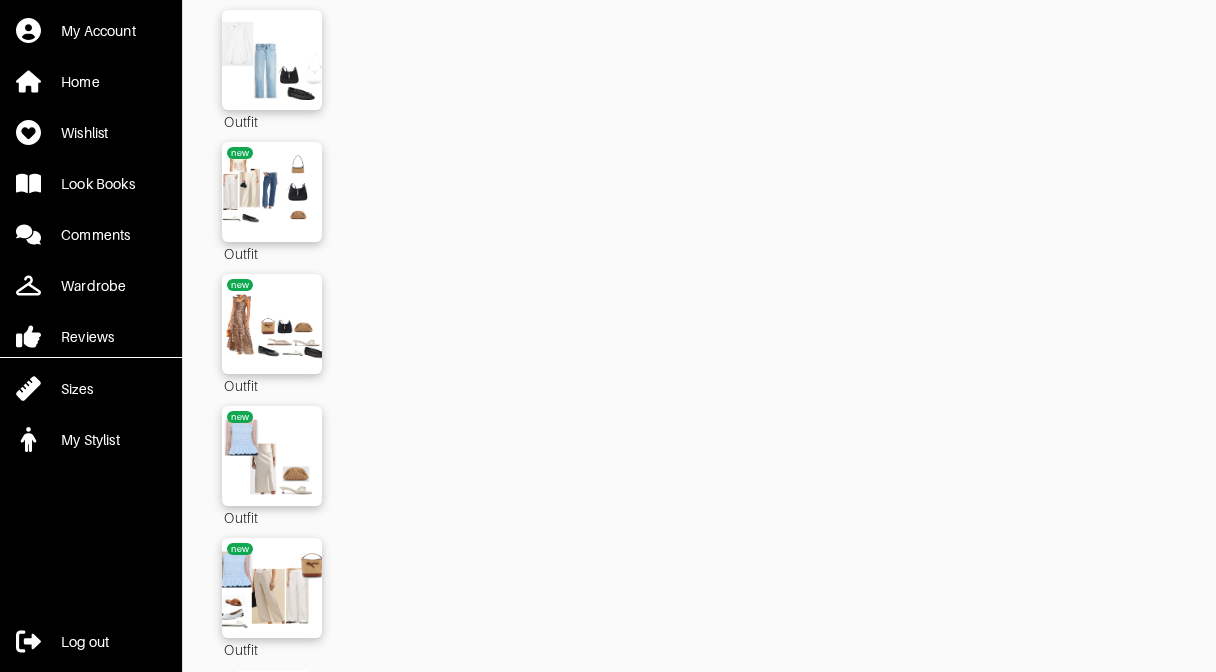 scroll, scrollTop: 3051, scrollLeft: 0, axis: vertical 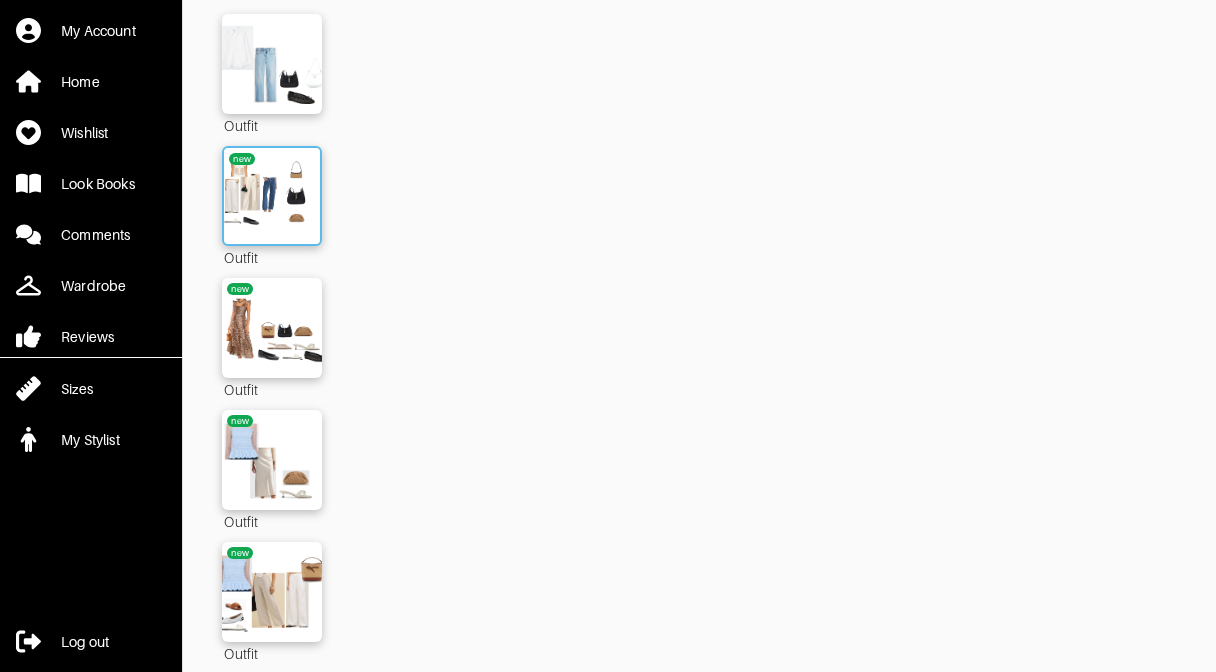 click at bounding box center [272, 196] 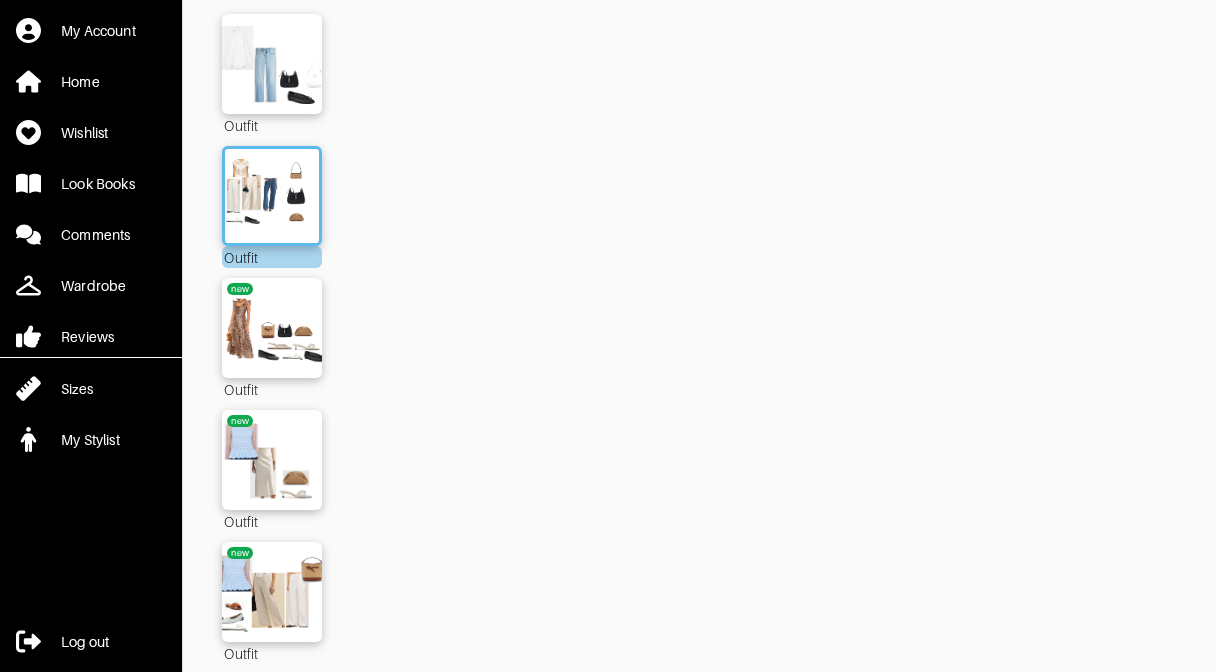 scroll, scrollTop: 3058, scrollLeft: 0, axis: vertical 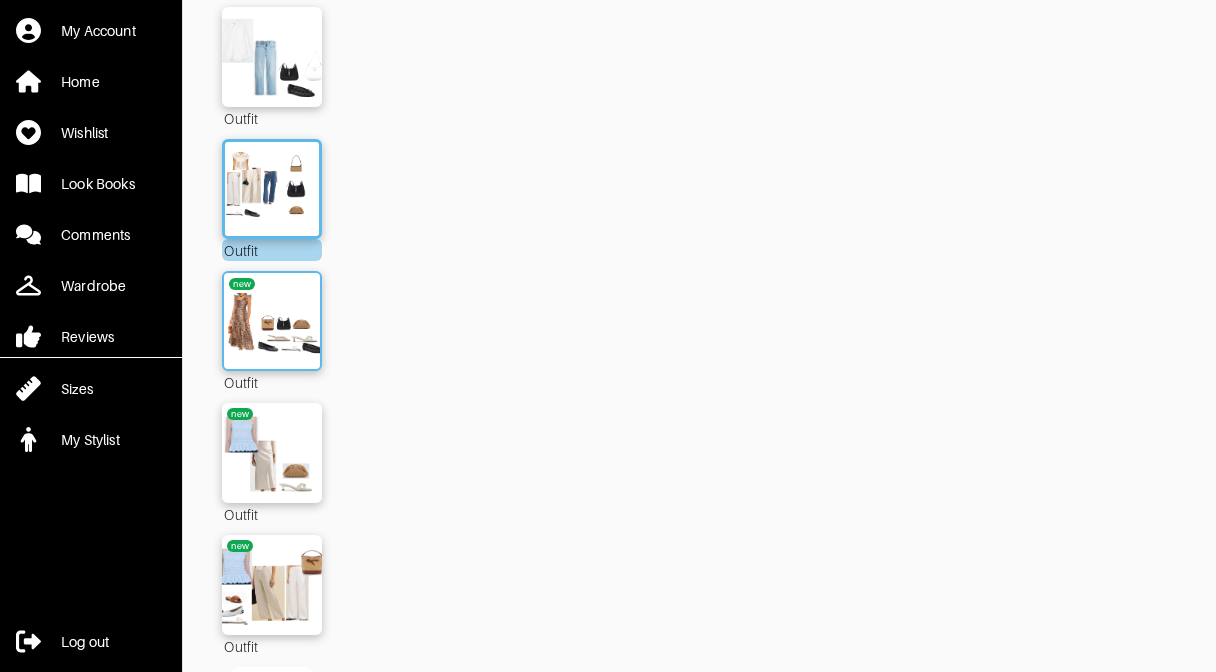 click at bounding box center [272, 321] 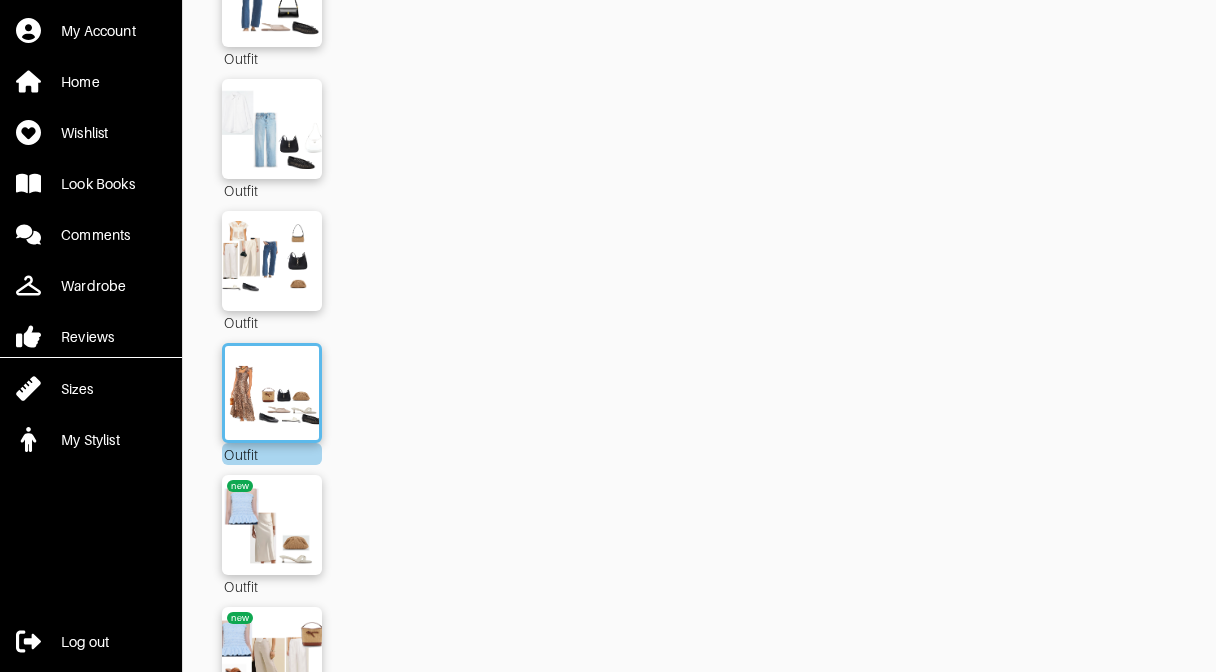 scroll, scrollTop: 3089, scrollLeft: 0, axis: vertical 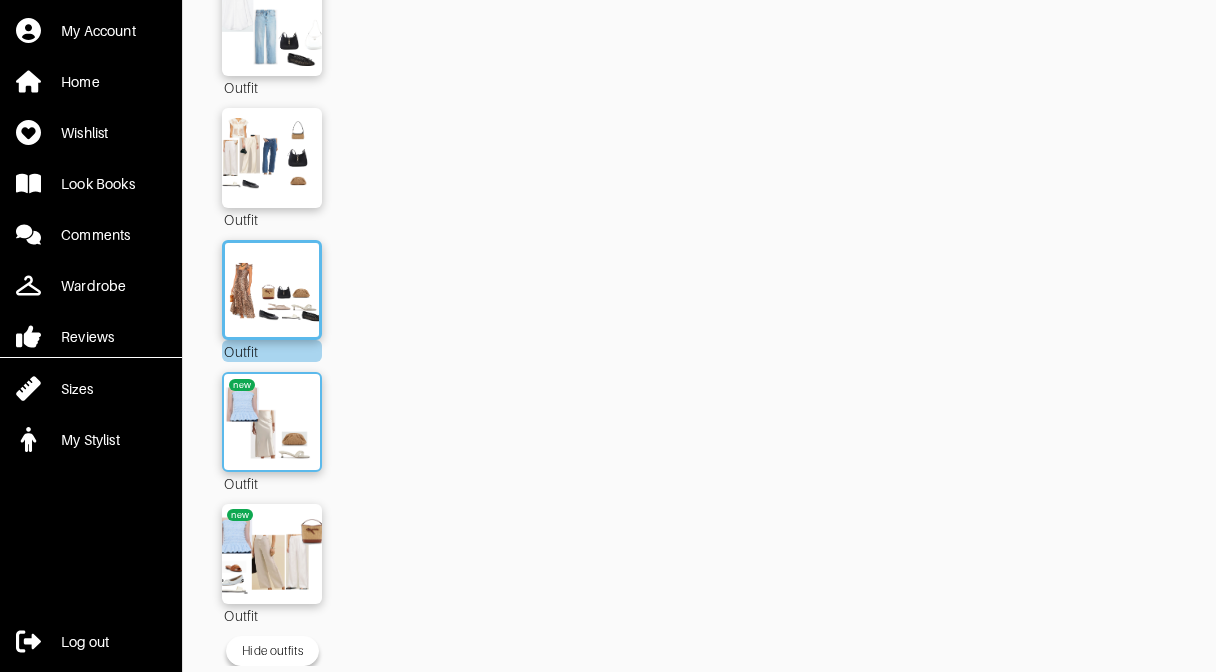click at bounding box center (272, 422) 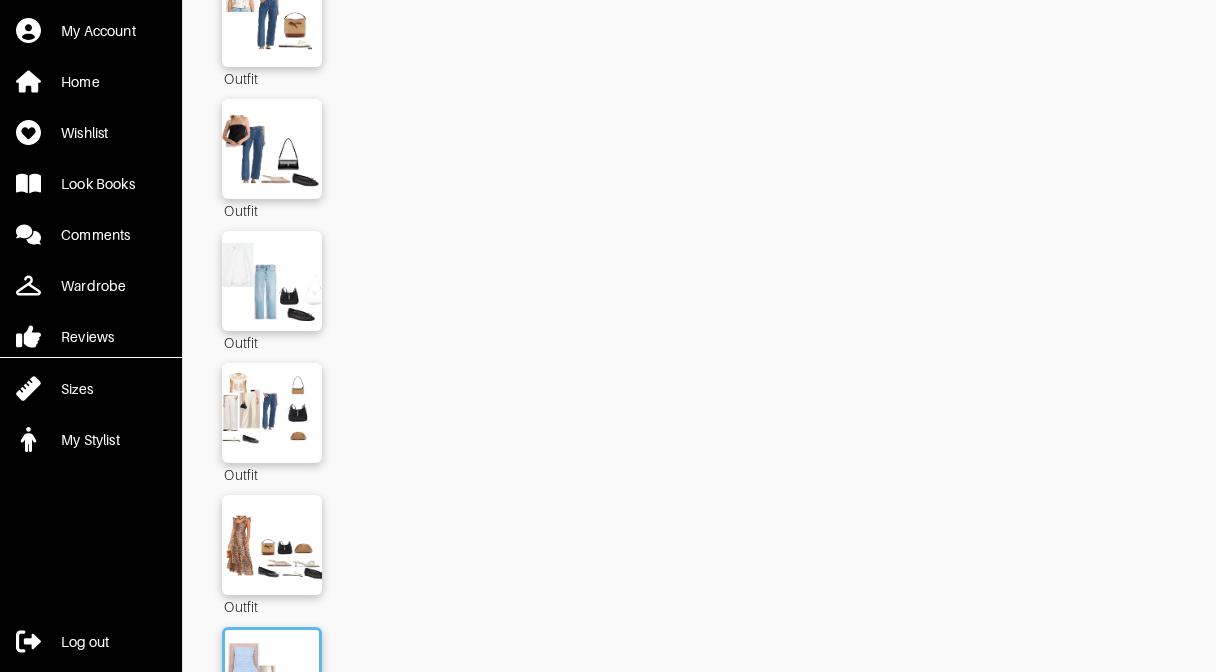 scroll, scrollTop: 3089, scrollLeft: 0, axis: vertical 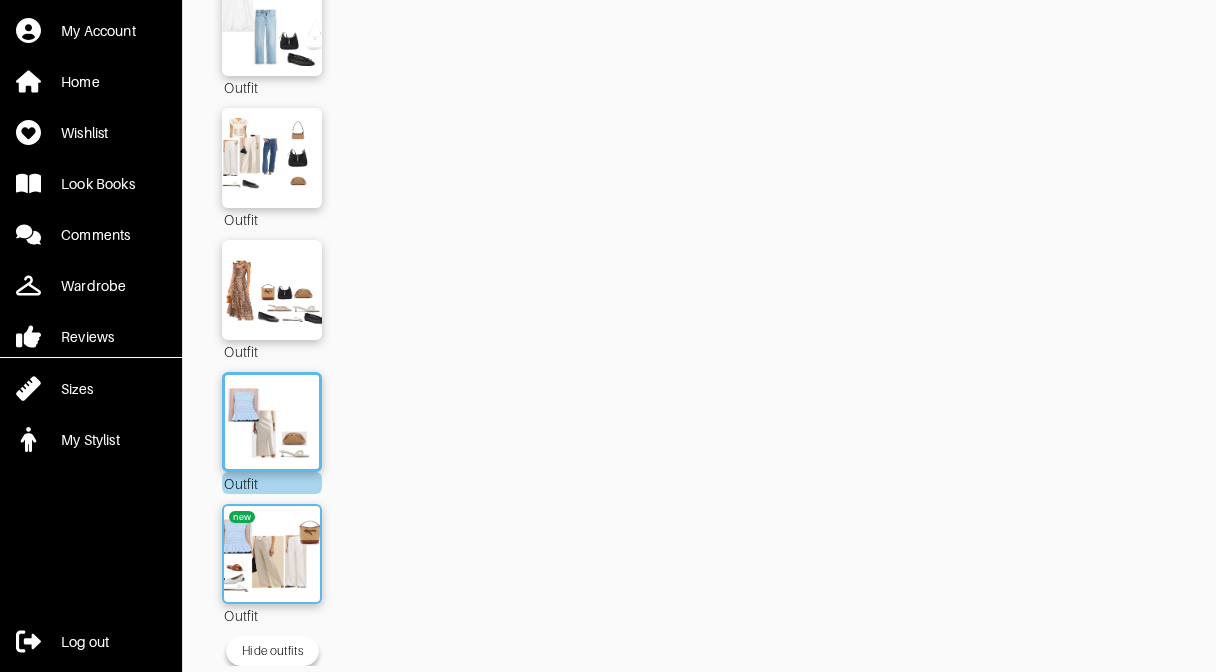 click at bounding box center [272, 554] 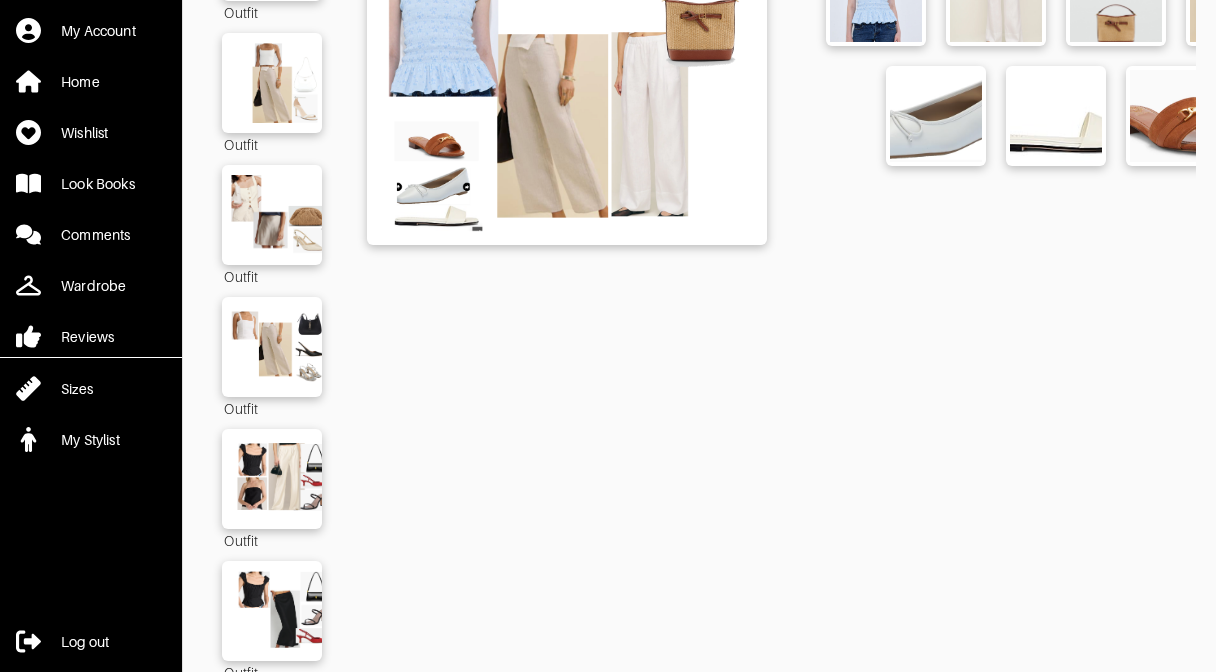 scroll, scrollTop: 31, scrollLeft: 0, axis: vertical 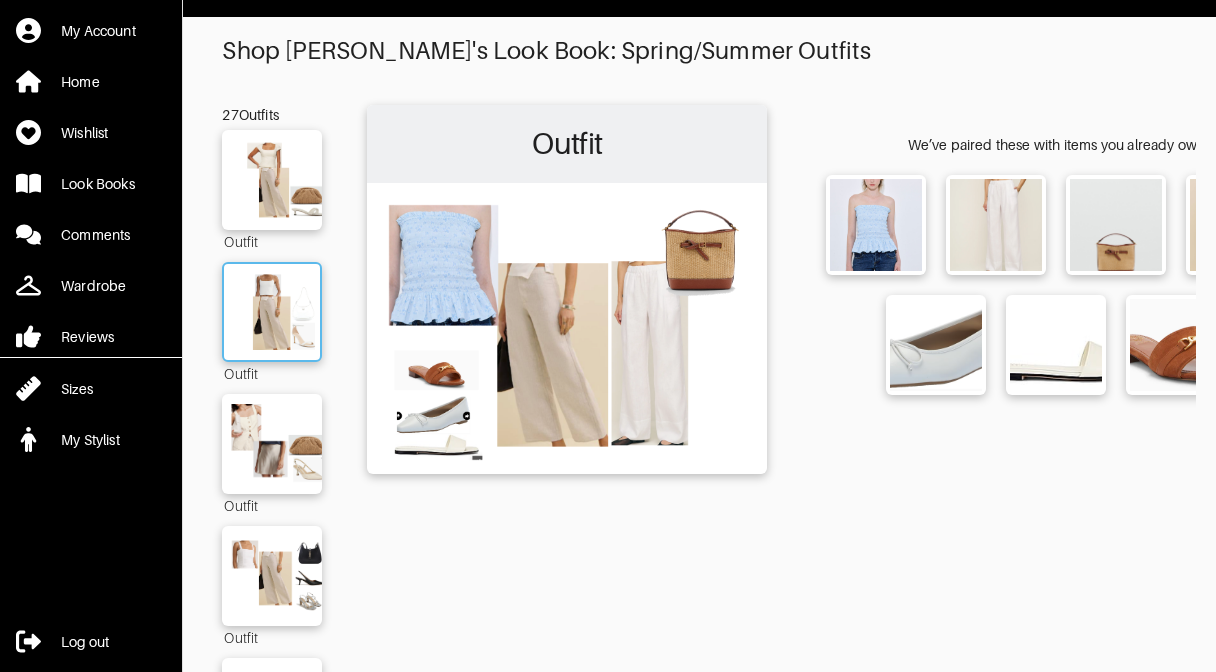click at bounding box center (272, 312) 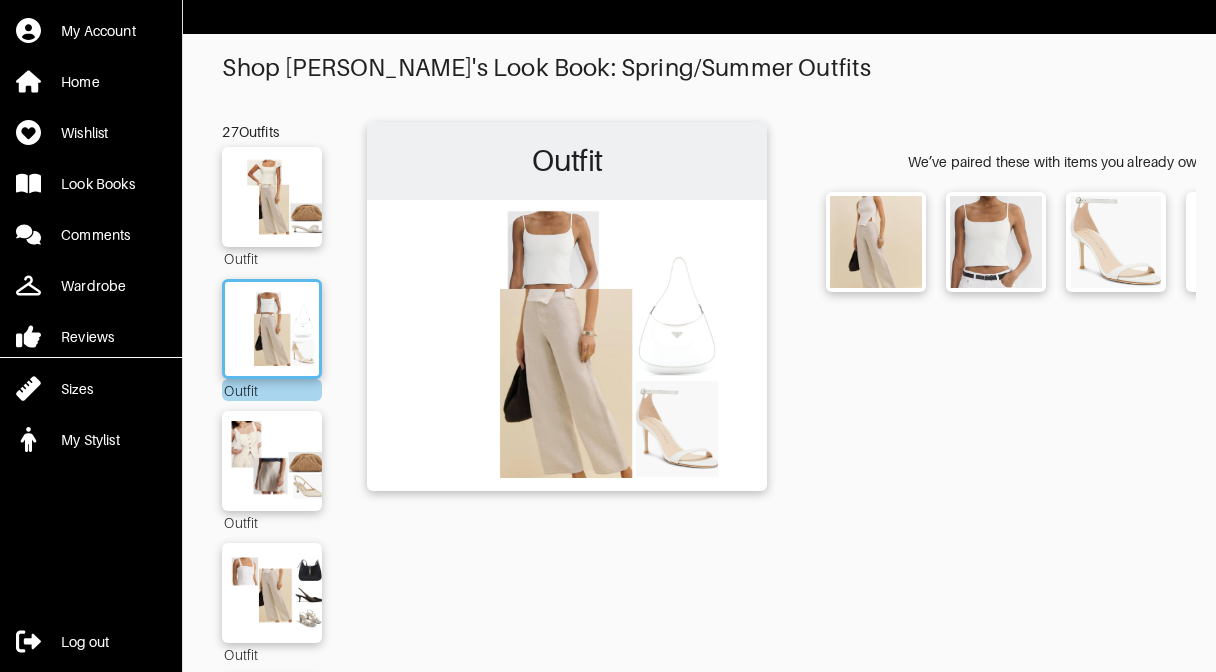 scroll, scrollTop: 0, scrollLeft: 0, axis: both 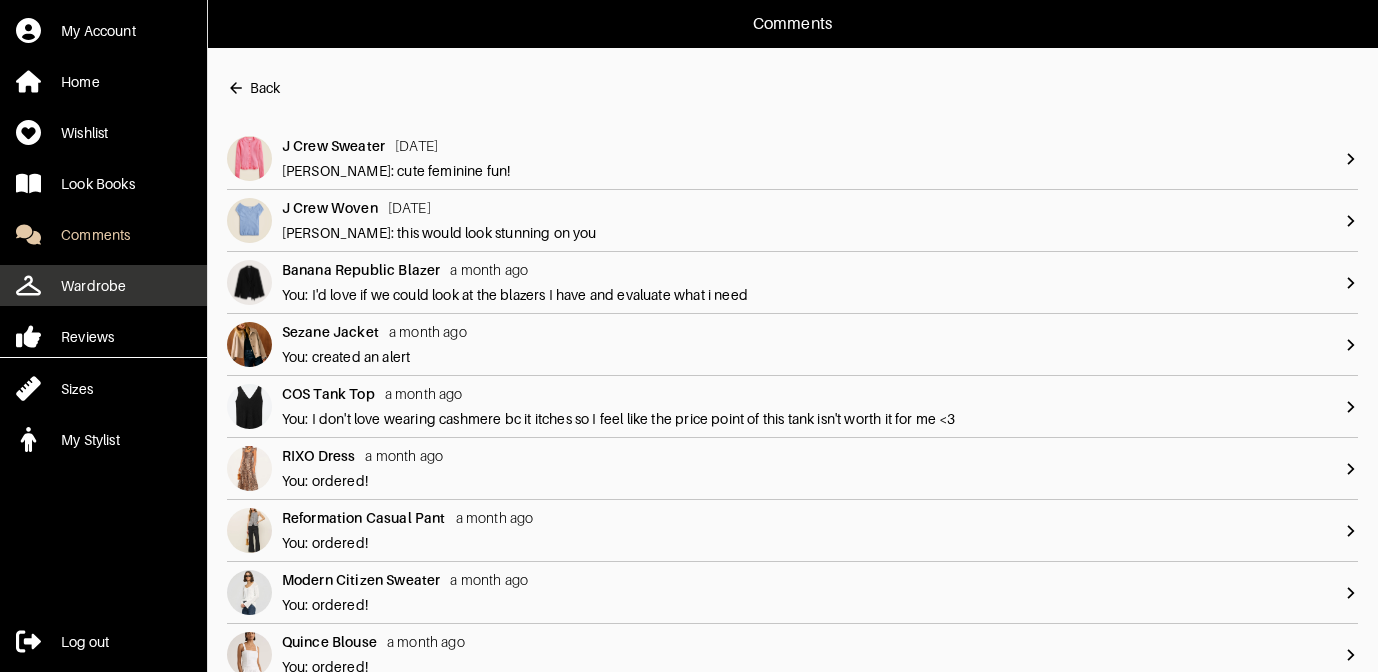 click on "Wardrobe" at bounding box center [103, 285] 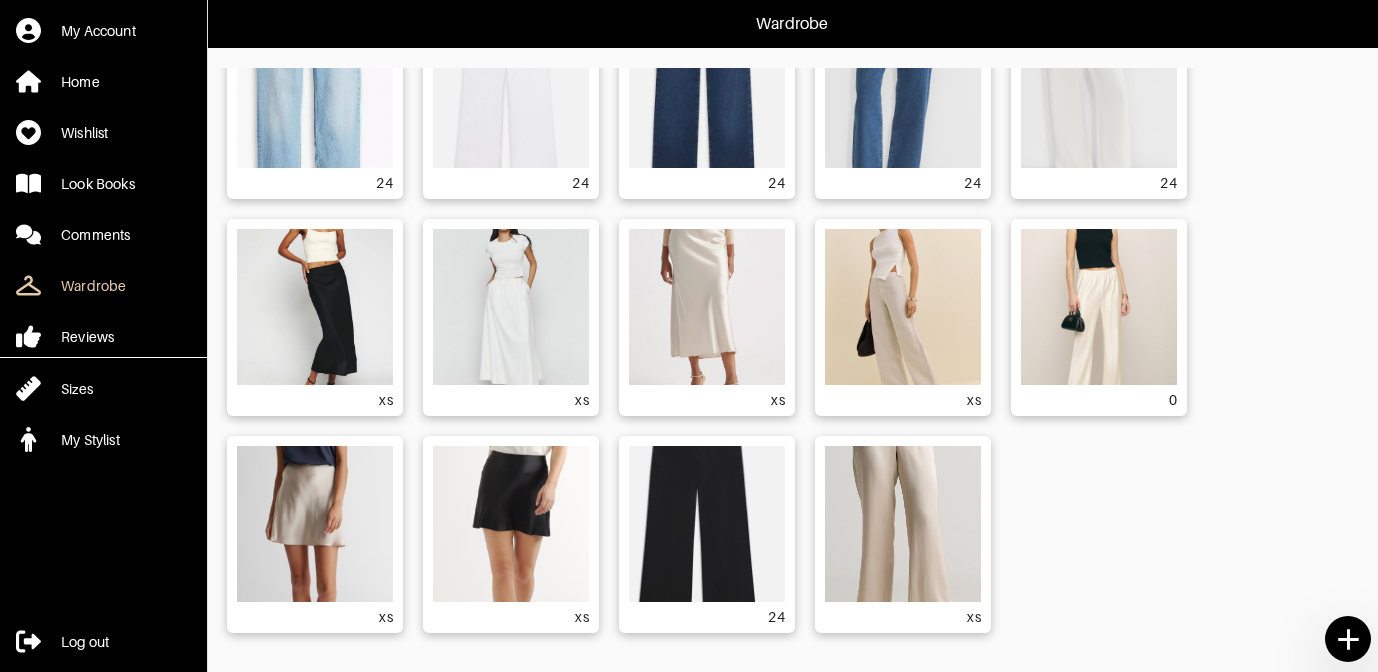scroll, scrollTop: 1613, scrollLeft: 0, axis: vertical 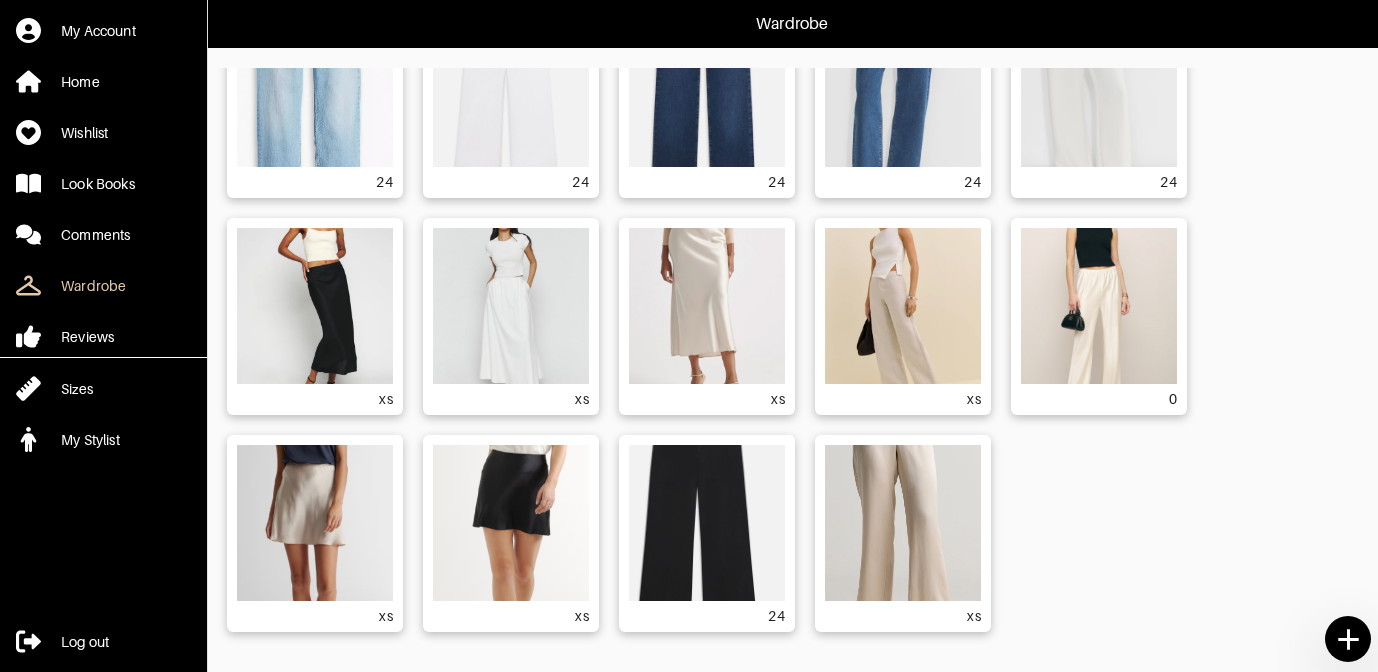 click at bounding box center [511, 306] 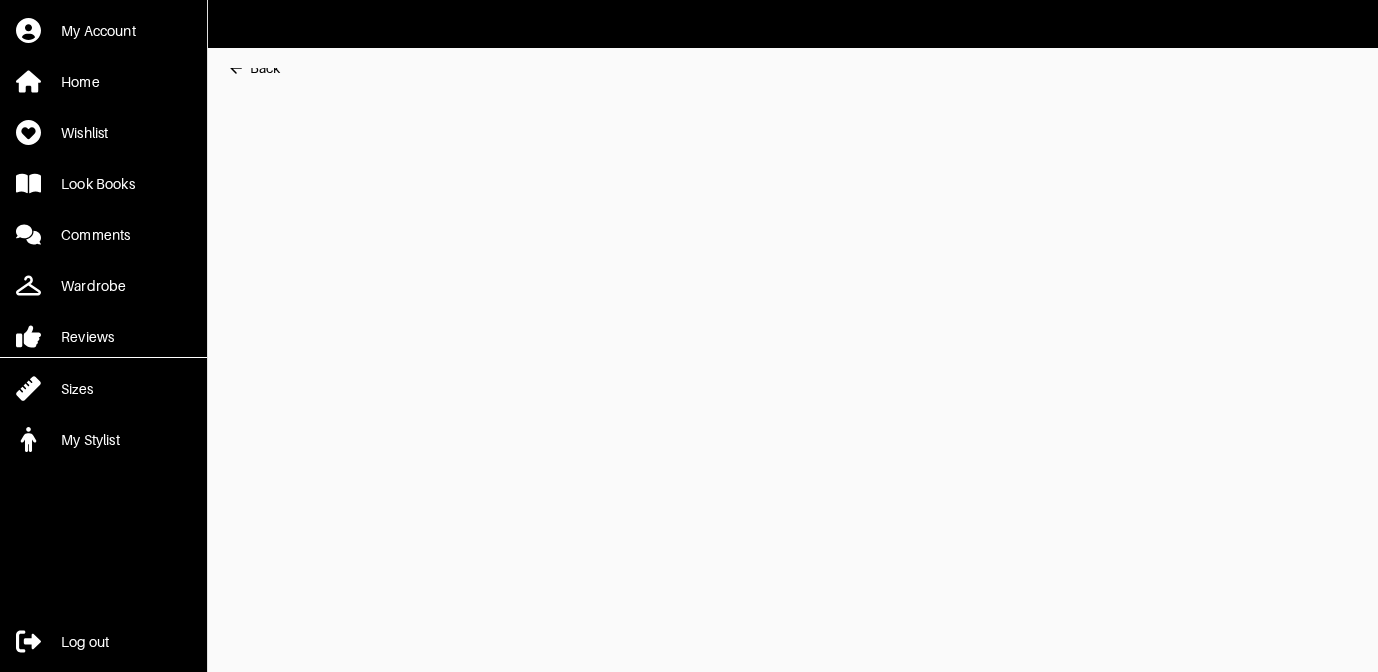 scroll, scrollTop: 0, scrollLeft: 0, axis: both 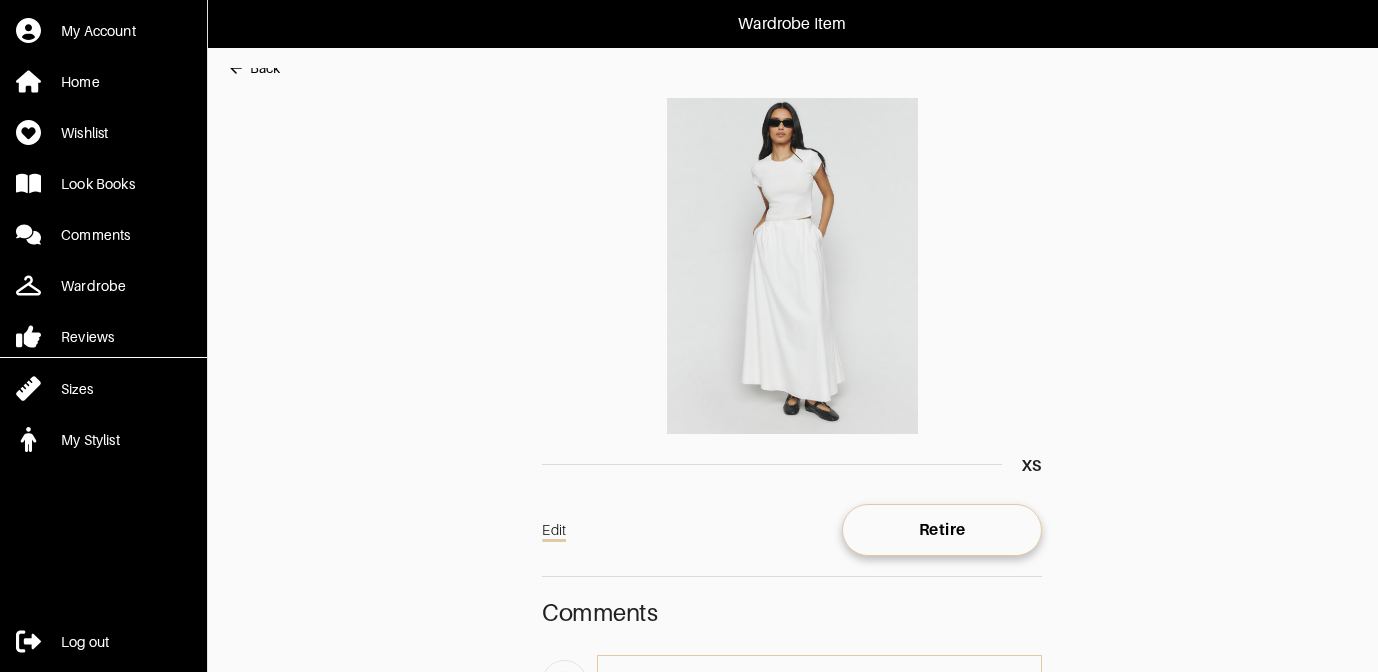click at bounding box center [792, 266] 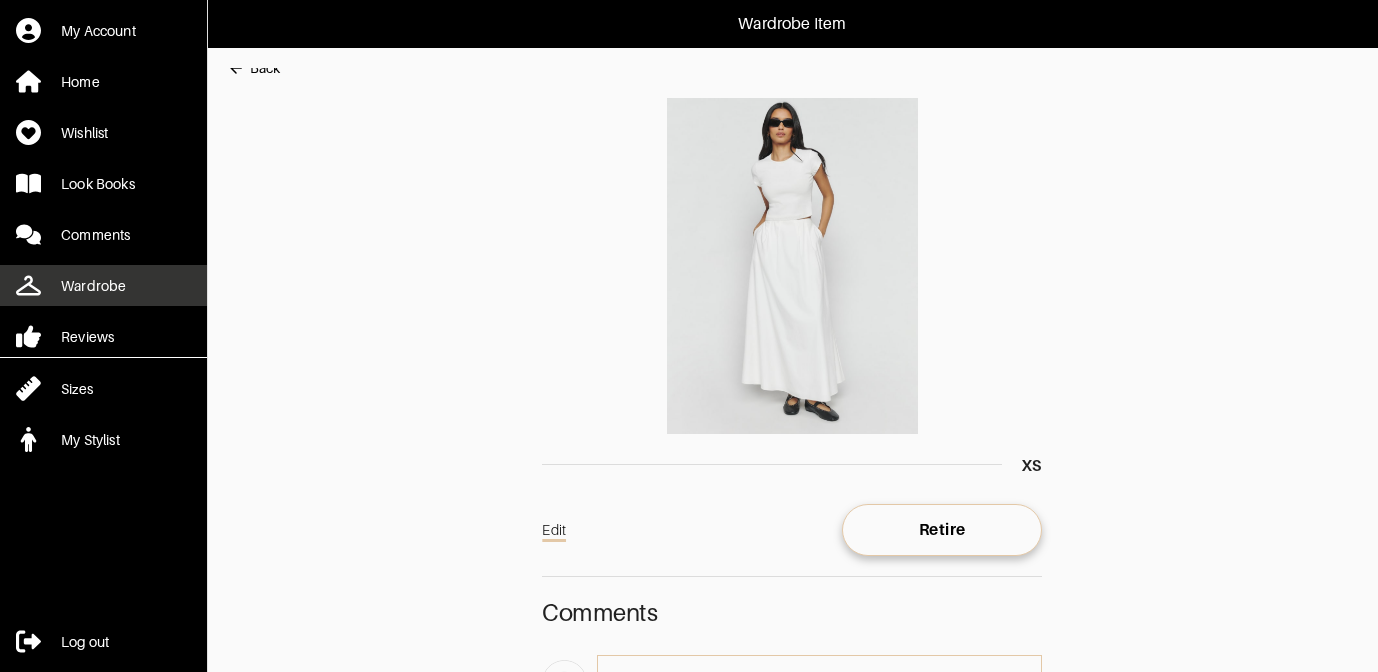 click on "Wardrobe" at bounding box center (93, 286) 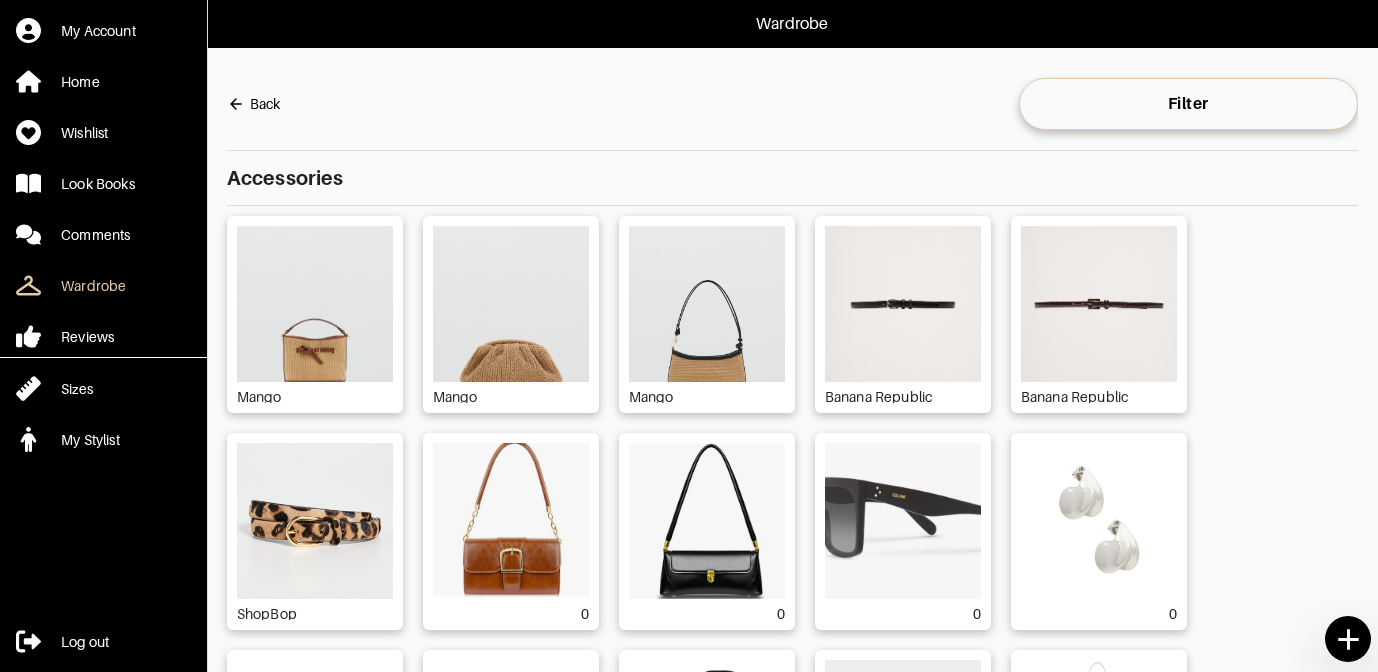 click 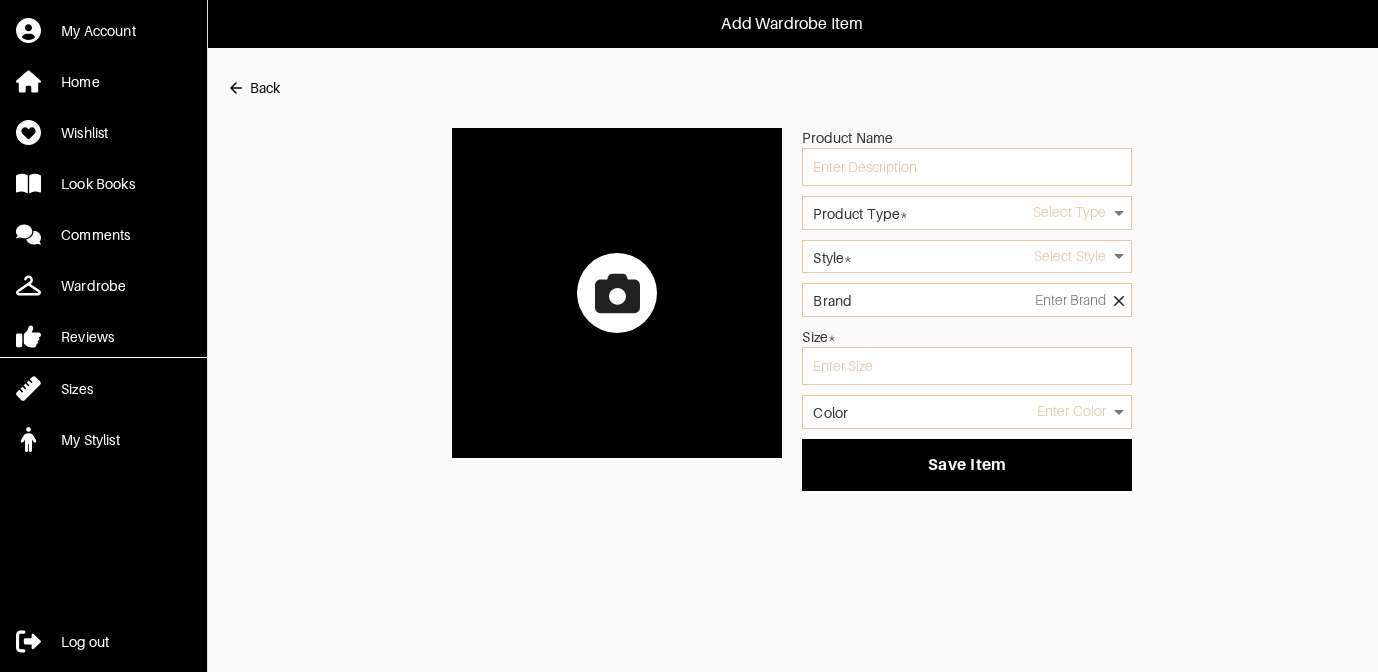 click at bounding box center [617, 293] 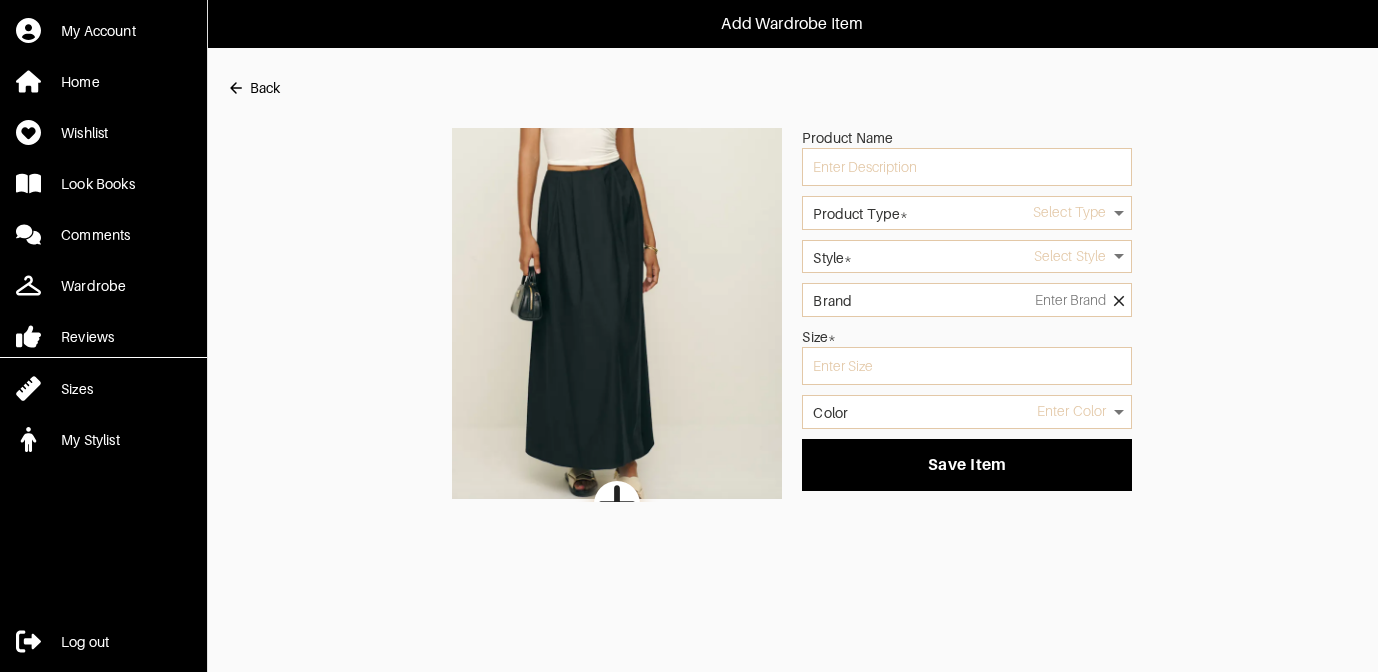 click on "Add Wardrobe Item My Account Home Wishlist Look Books Comments Wardrobe Reviews Sizes My Stylist Log out Back Product Name Product Type* Select Type Style* Select Style Brand Size* Color Enter Color Save Item Garmentier" at bounding box center [689, 251] 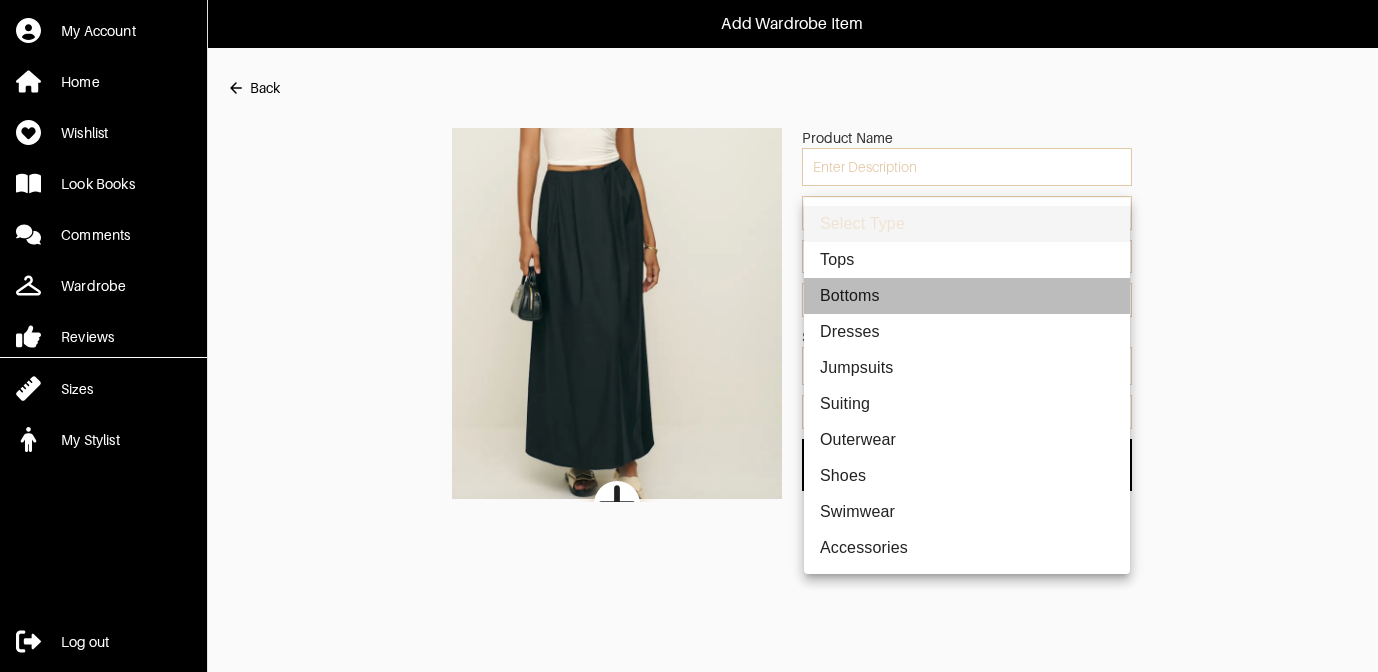 click on "Bottoms" at bounding box center (967, 296) 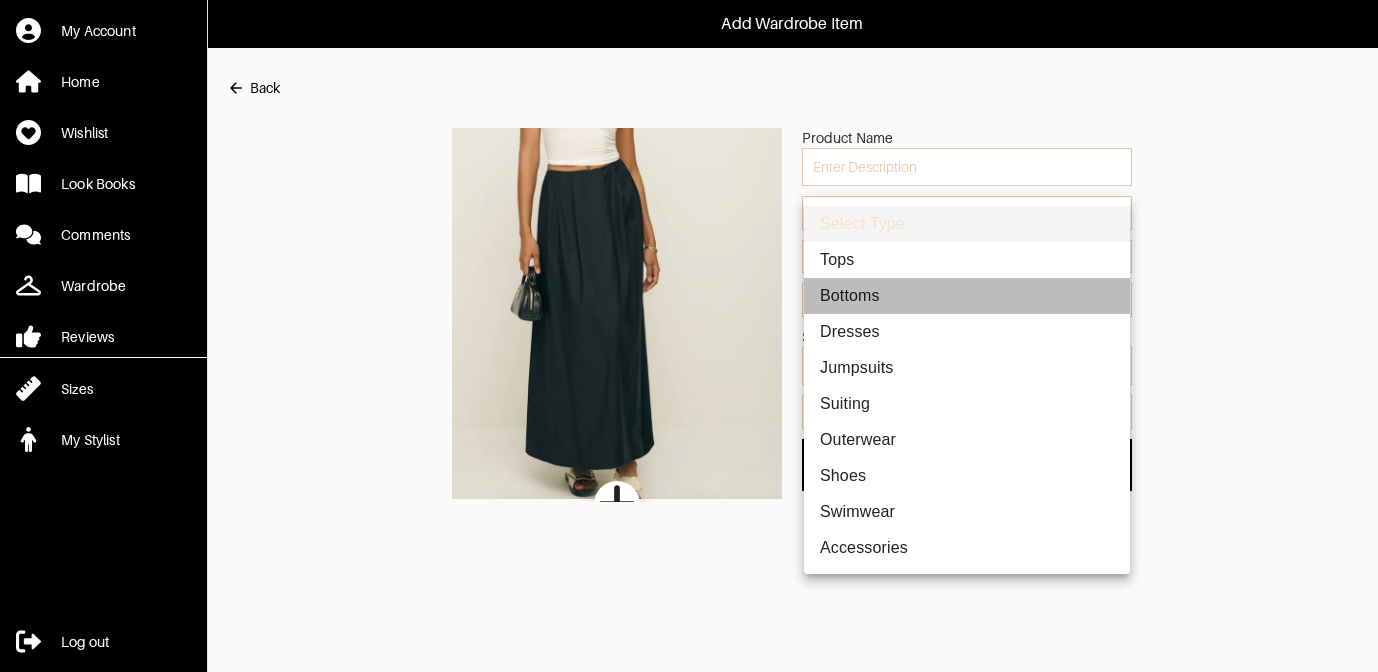 type on "2" 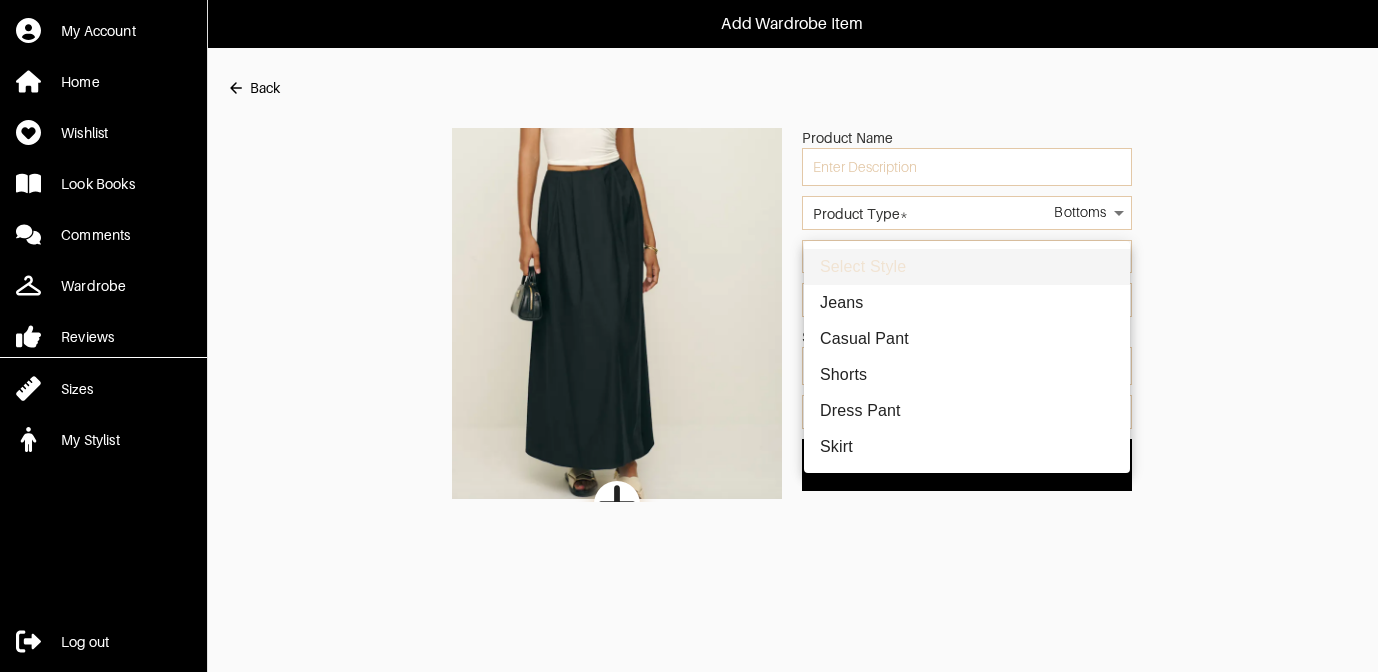 click on "Add Wardrobe Item My Account Home Wishlist Look Books Comments Wardrobe Reviews Sizes My Stylist Log out Back Product Name Product Type* Bottoms 2 Style* Select Style Brand Size* Color Enter Color Save Item Garmentier Select Style Jeans Casual Pant Shorts Dress Pant Skirt" at bounding box center (689, 251) 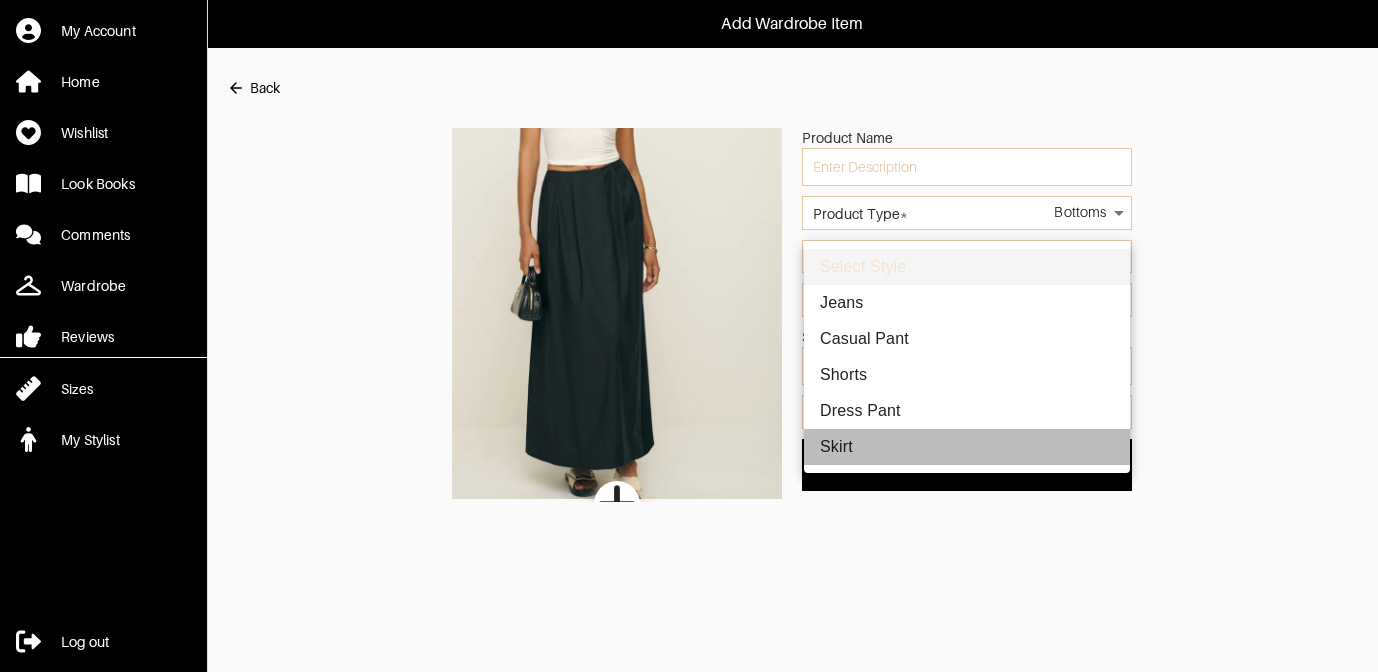 click on "Skirt" at bounding box center (967, 447) 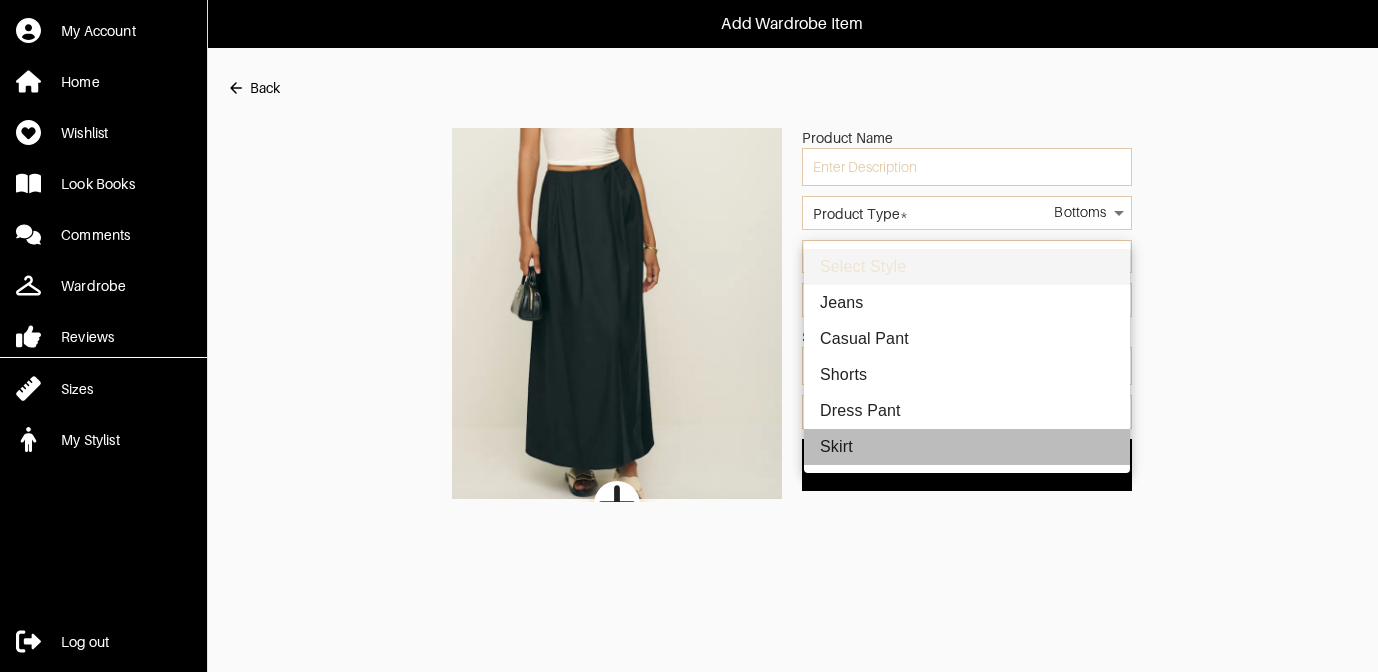 type on "48" 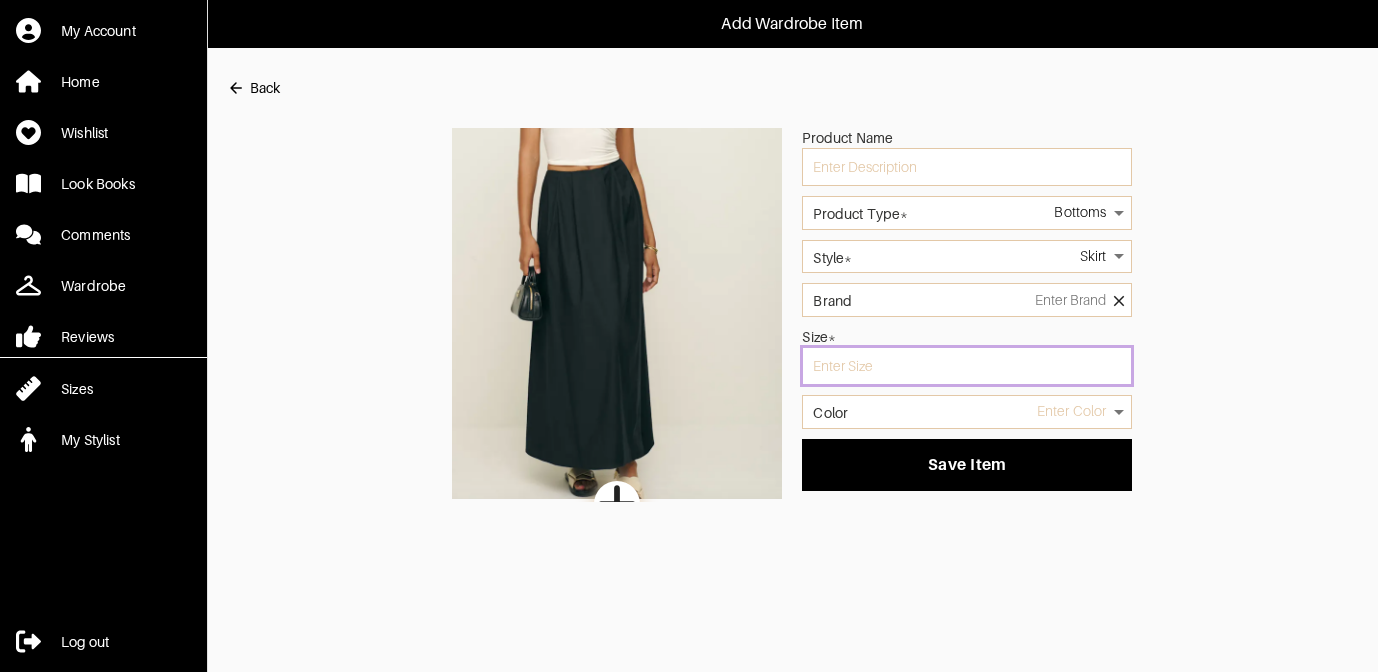 click at bounding box center (967, 366) 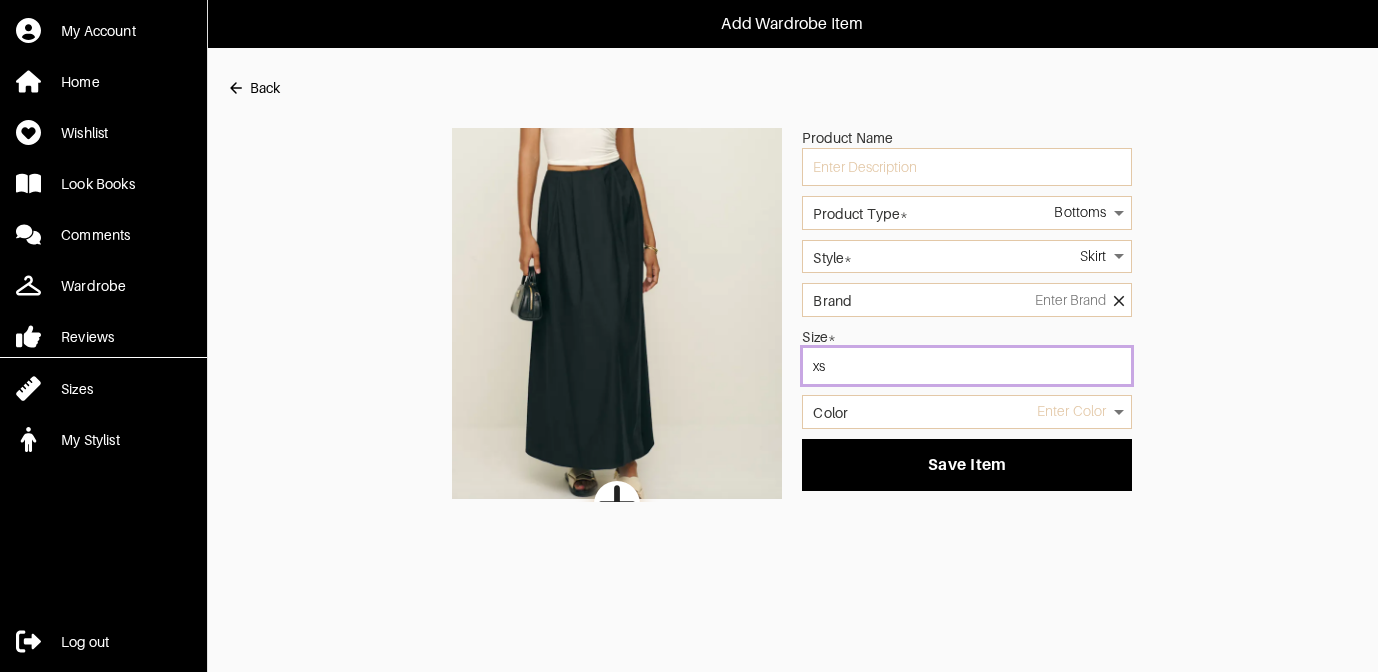 type on "xs" 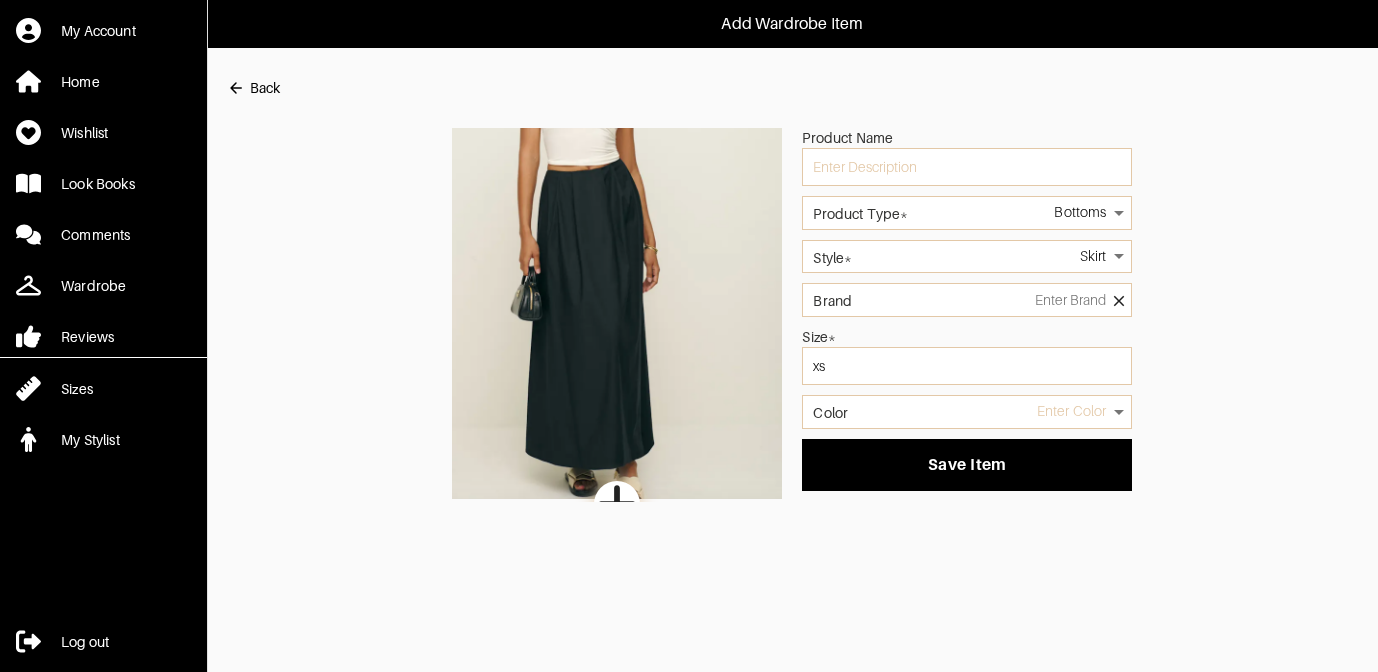 click on "Product Name Product Type* Bottoms 2 Style* Skirt 48 Brand Size* xs Color Enter Color Save Item" at bounding box center (792, 315) 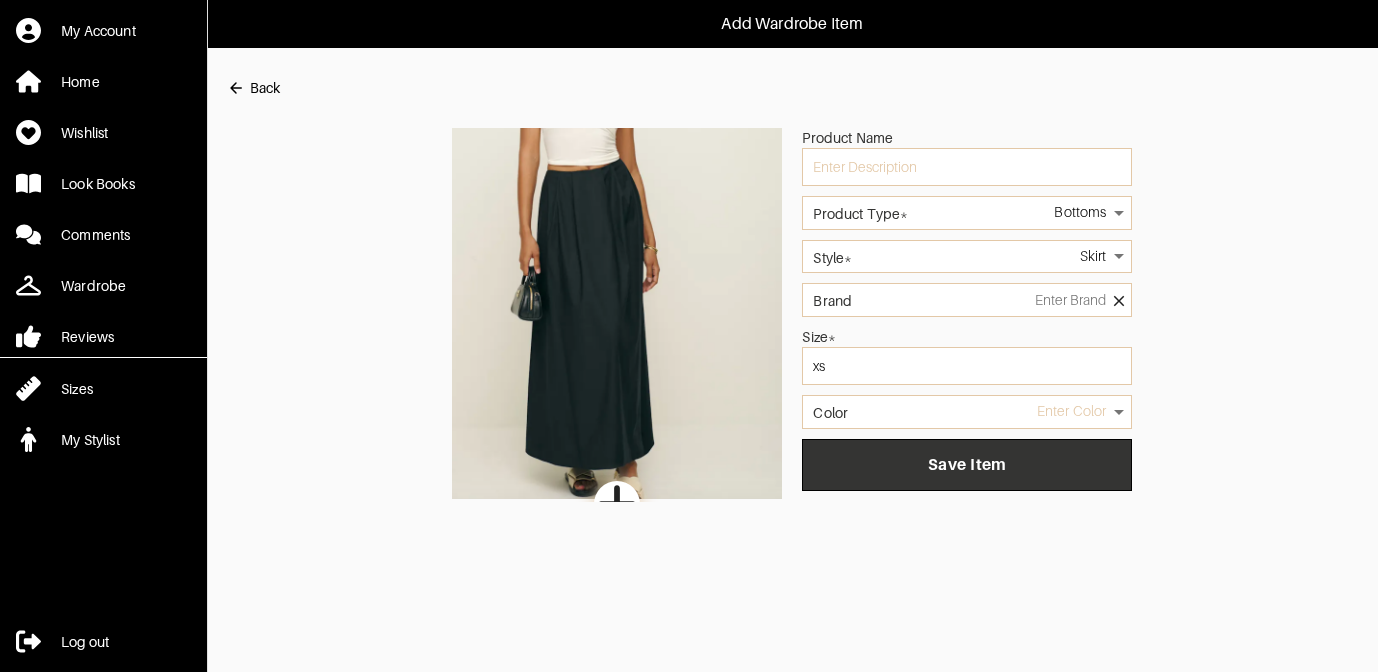 click on "Save Item" at bounding box center [967, 465] 